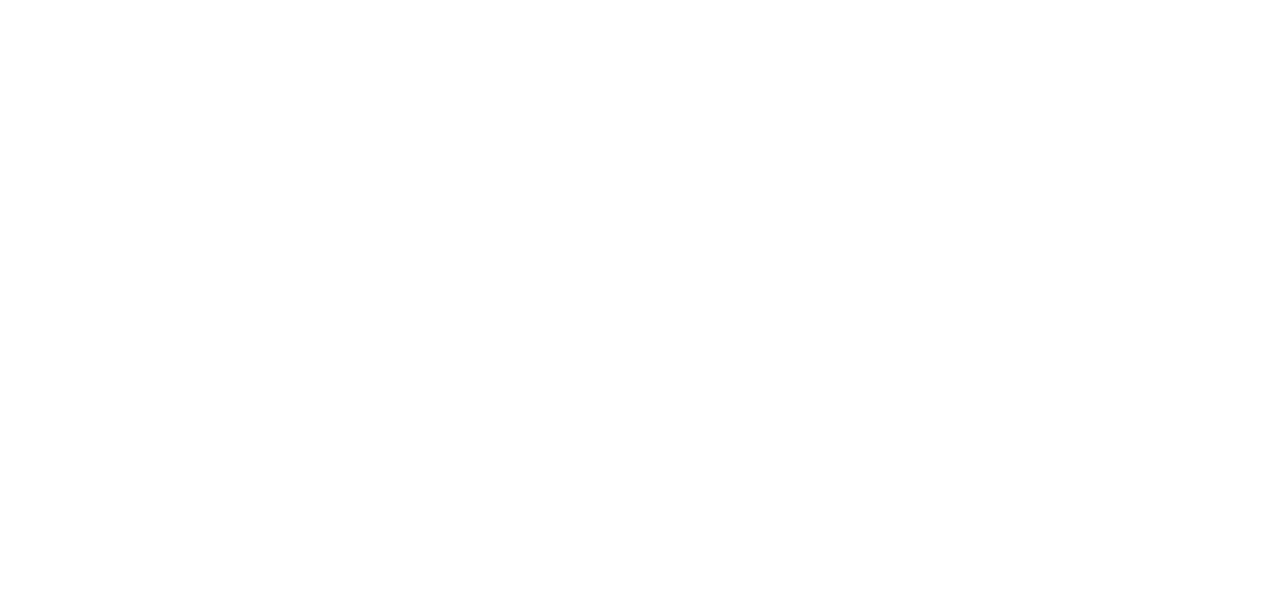 scroll, scrollTop: 0, scrollLeft: 0, axis: both 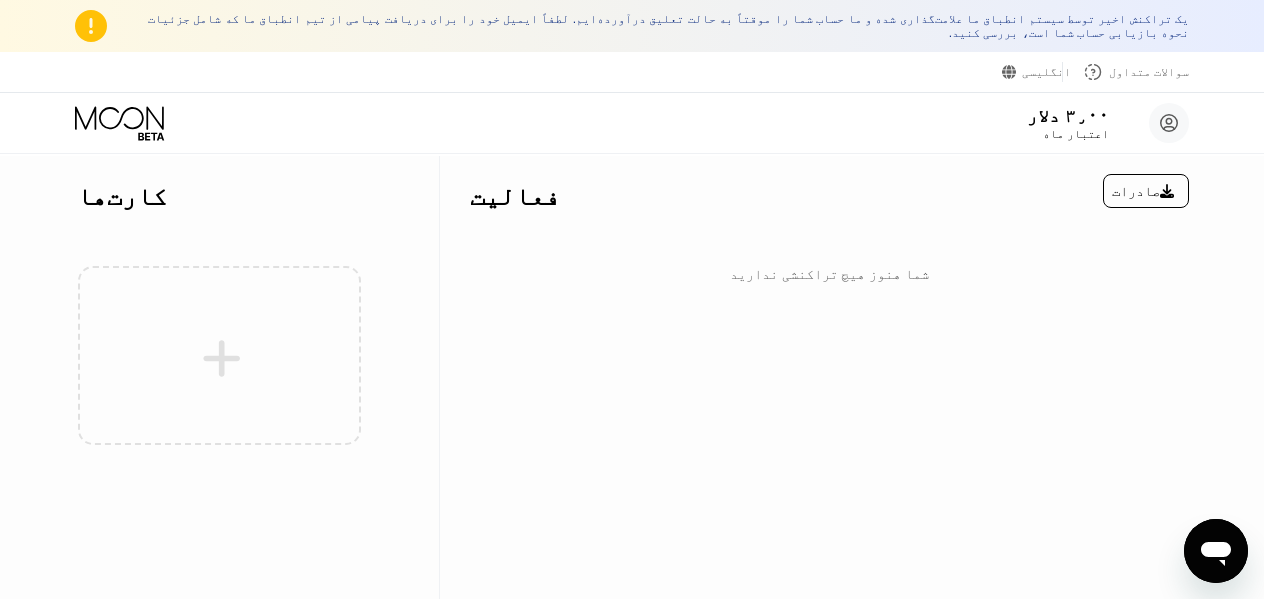 click on "فعالیت صادرات شما هنوز هیچ تراکنشی ندارید" at bounding box center [829, 377] 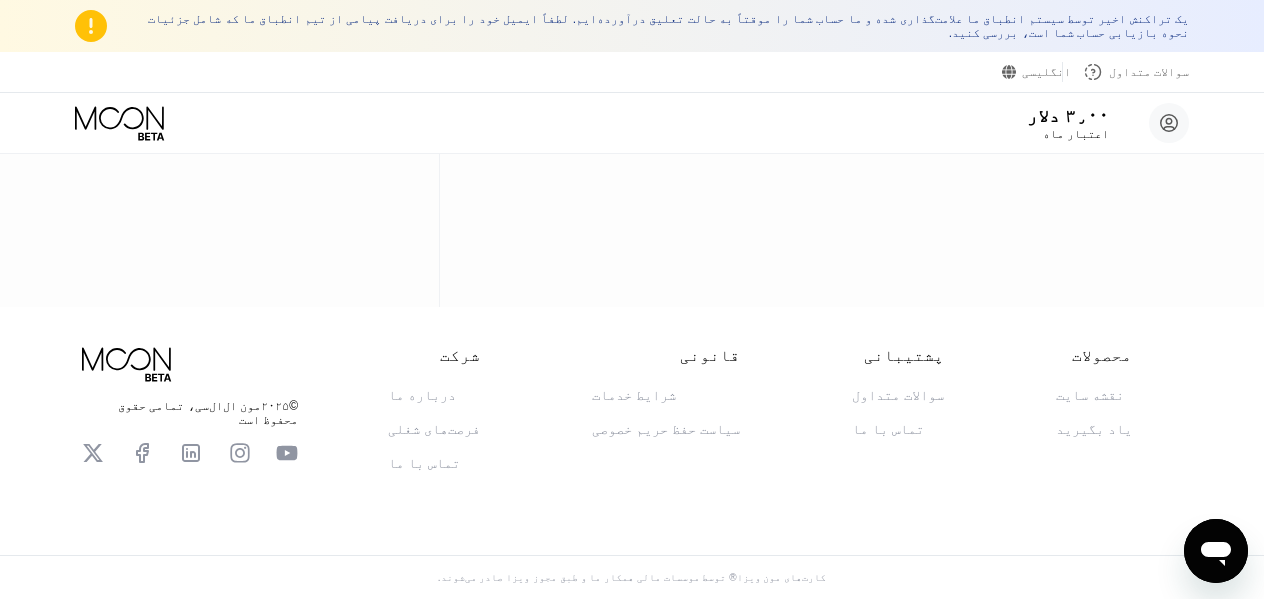 click on "تماس با ما" at bounding box center (424, 463) 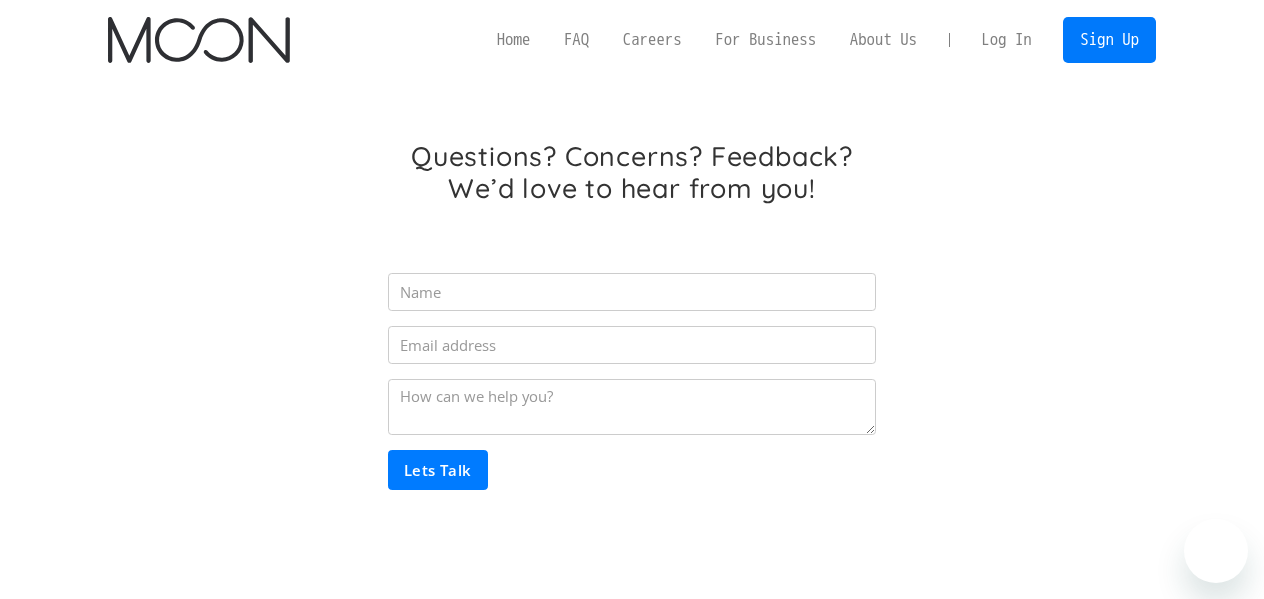 scroll, scrollTop: 0, scrollLeft: 0, axis: both 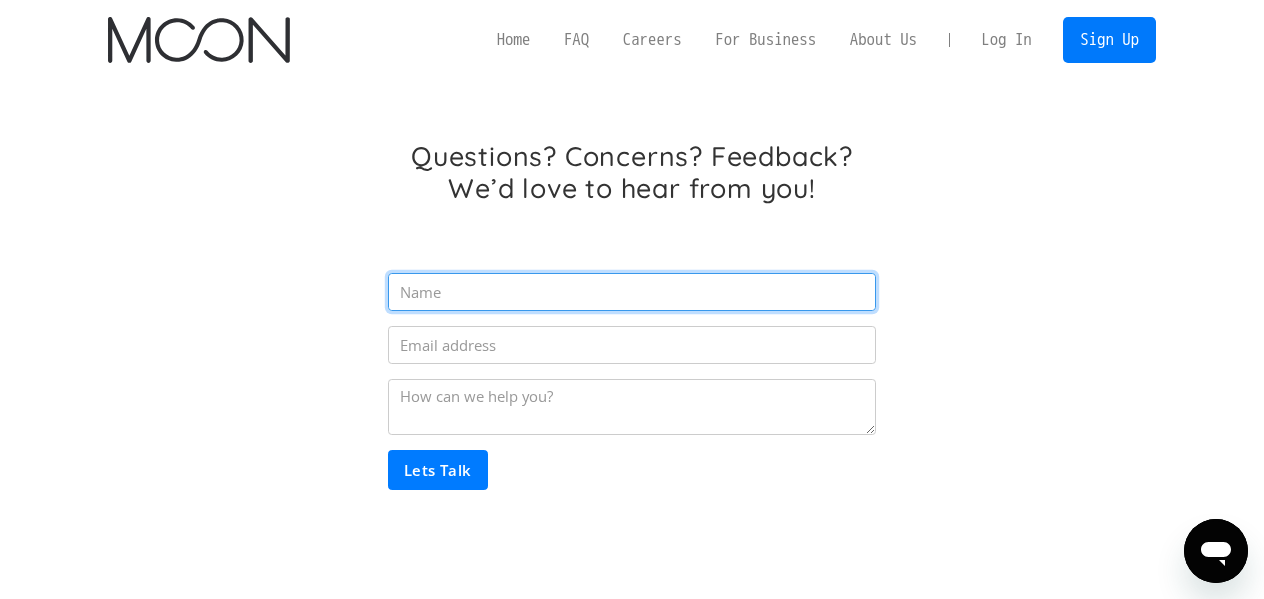 click at bounding box center (632, 292) 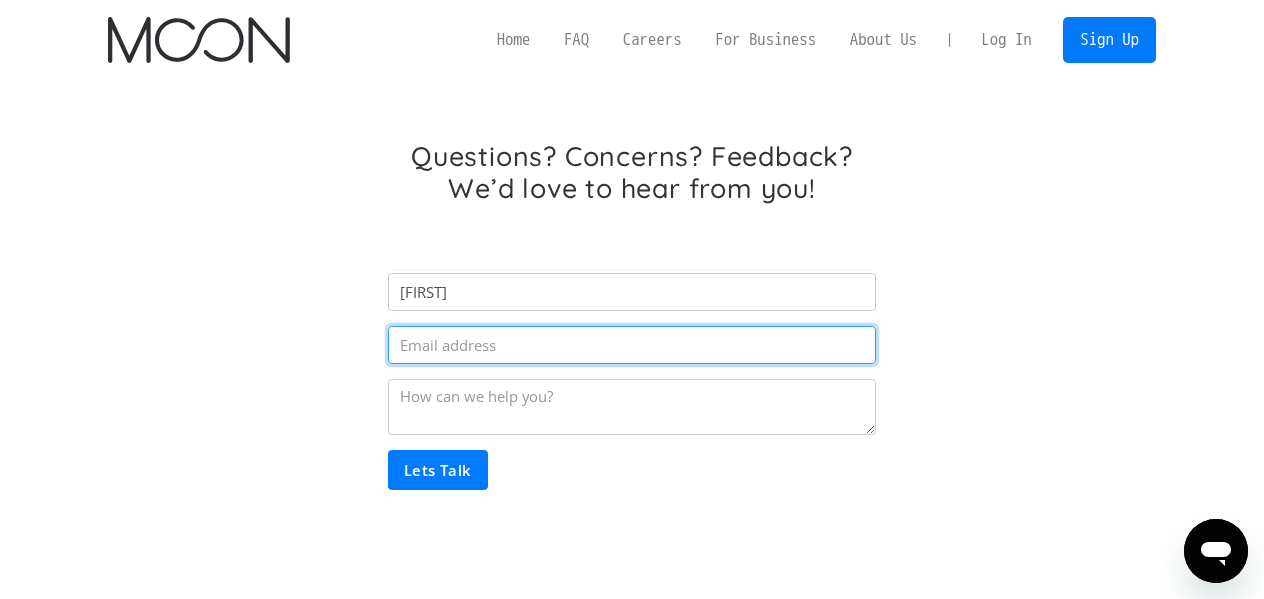 click at bounding box center (632, 345) 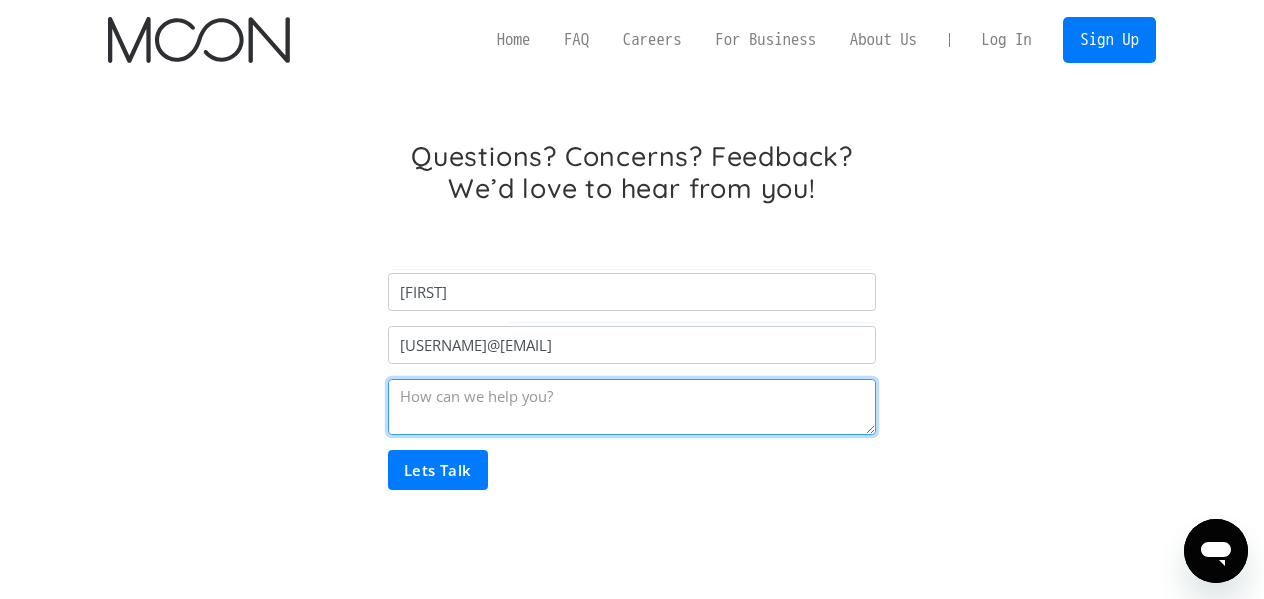 click at bounding box center [632, 407] 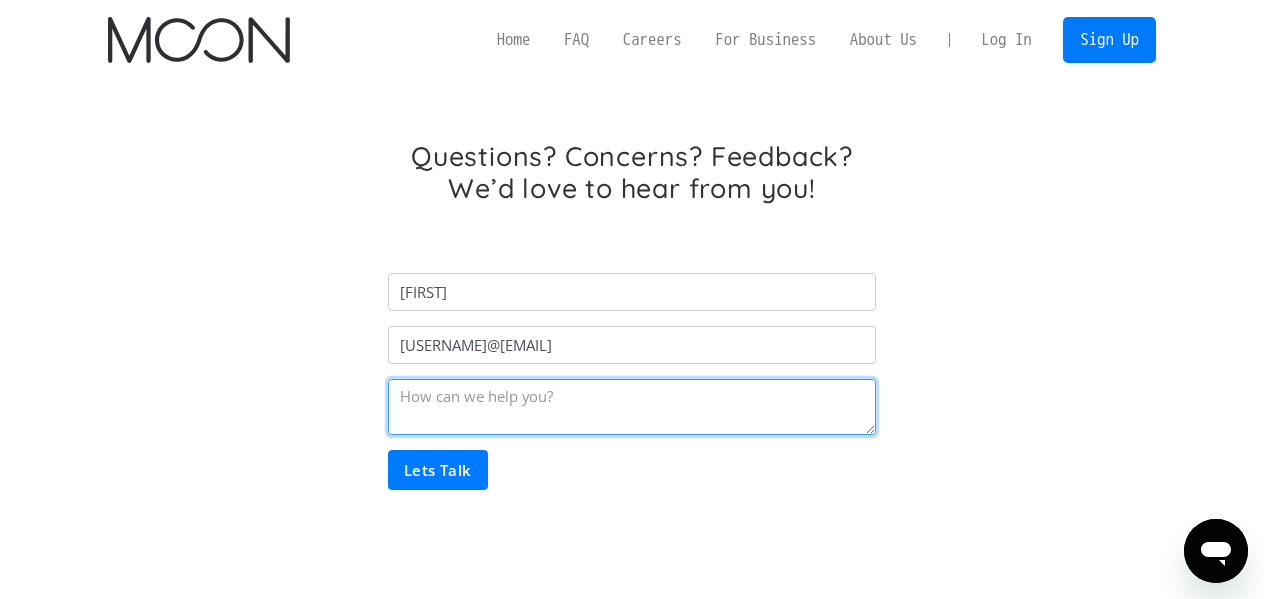 paste on "I recently became aware that my account has been suspended due to what has been identified as a potential violation of sanctions.
I would like to clarify that my use of a bank card was solely for the purpose of paying for a Starlink internet subscription, and no commercial or unauthorized activity has taken place.
According to General License D-2, issued by the U.S. Department of the Treasury’s Office of Foreign Assets Control (OFAC) in September 2022, the provision of internet services and related payments to users in Iran is authorized and falls outside the scope of existing sanctions. The purpose of this license is to support the free flow of information, access to knowledge, and strengthen global communication for the people of Iran.
I respectfully ask that you consider this legal framework in your review and refrain from actions that would restrict ordinary users’ access to open internet.
Respect for freedom of communication, access to information, and democratic principles are values that are expec..." 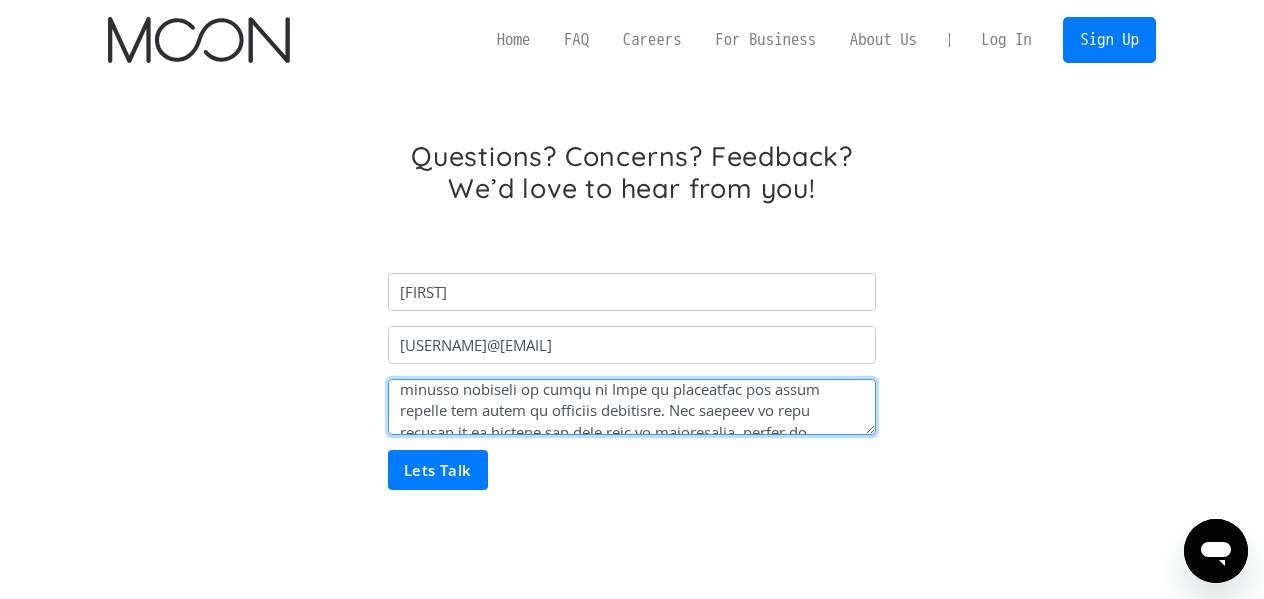 scroll, scrollTop: 0, scrollLeft: 0, axis: both 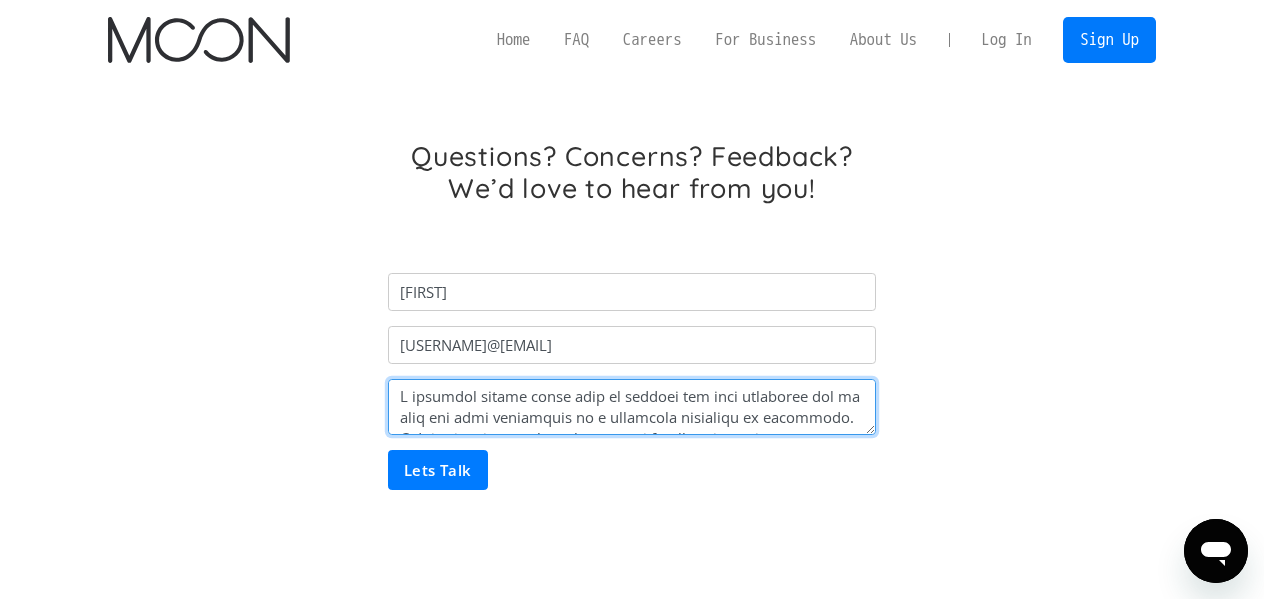 click at bounding box center [632, 407] 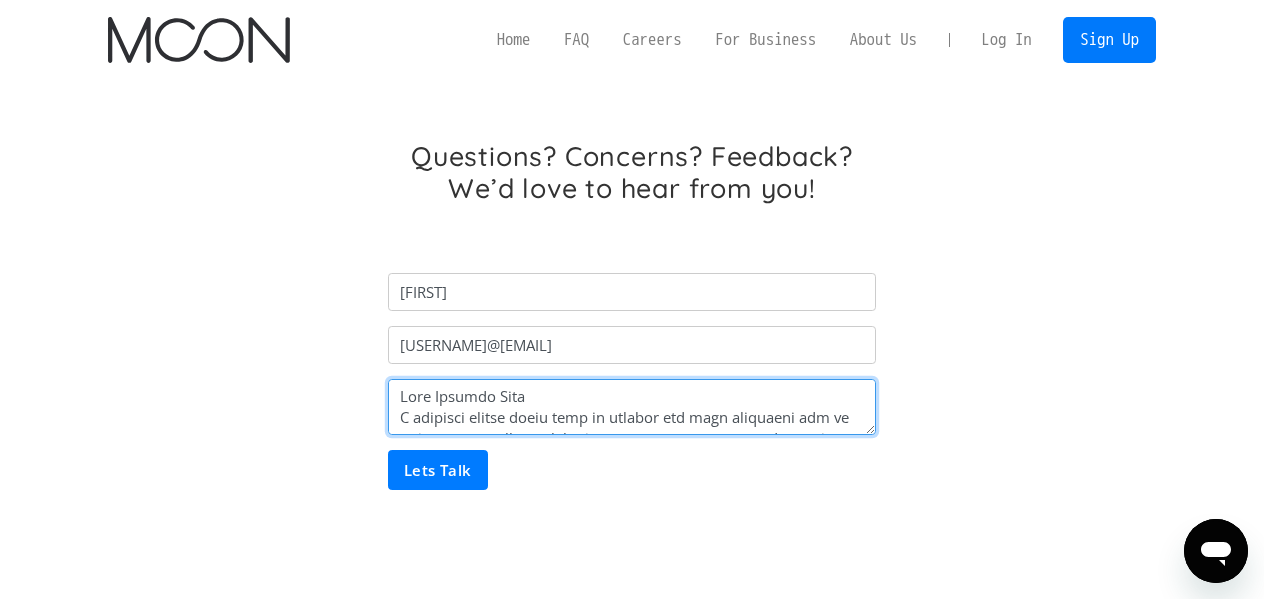 type on "Dear Support Team
I recently became aware that my account has been suspended due to what has been identified as a potential violation of sanctions.
I would like to clarify that my use of a bank card was solely for the purpose of paying for a Starlink internet subscription, and no commercial or unauthorized activity has taken place.
According to General License D-2, issued by the U.S. Department of the Treasury’s Office of Foreign Assets Control (OFAC) in September 2022, the provision of internet services and related payments to users in Iran is authorized and falls outside the scope of existing sanctions. The purpose of this license is to support the free flow of information, access to knowledge, and strengthen global communication for the people of Iran.
I respectfully ask that you consider this legal framework in your review and refrain from actions that would restrict ordinary users’ access to open internet.
Respect for freedom of communication, access to information, and democratic principles are va..." 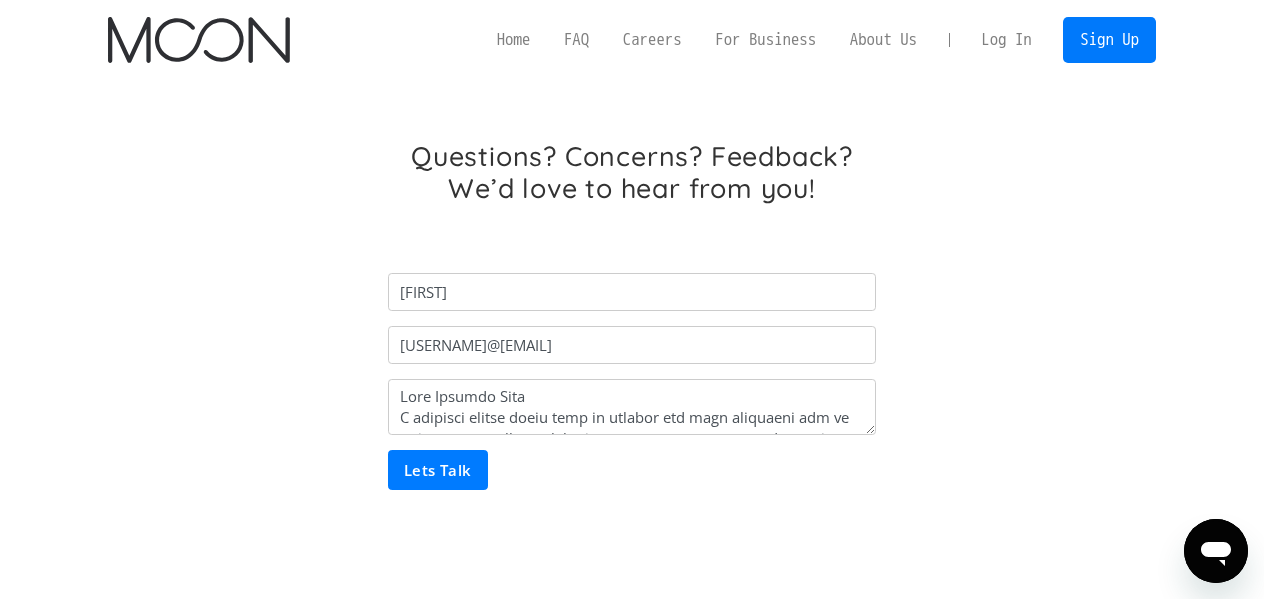 click on "Lets Talk" at bounding box center [438, 470] 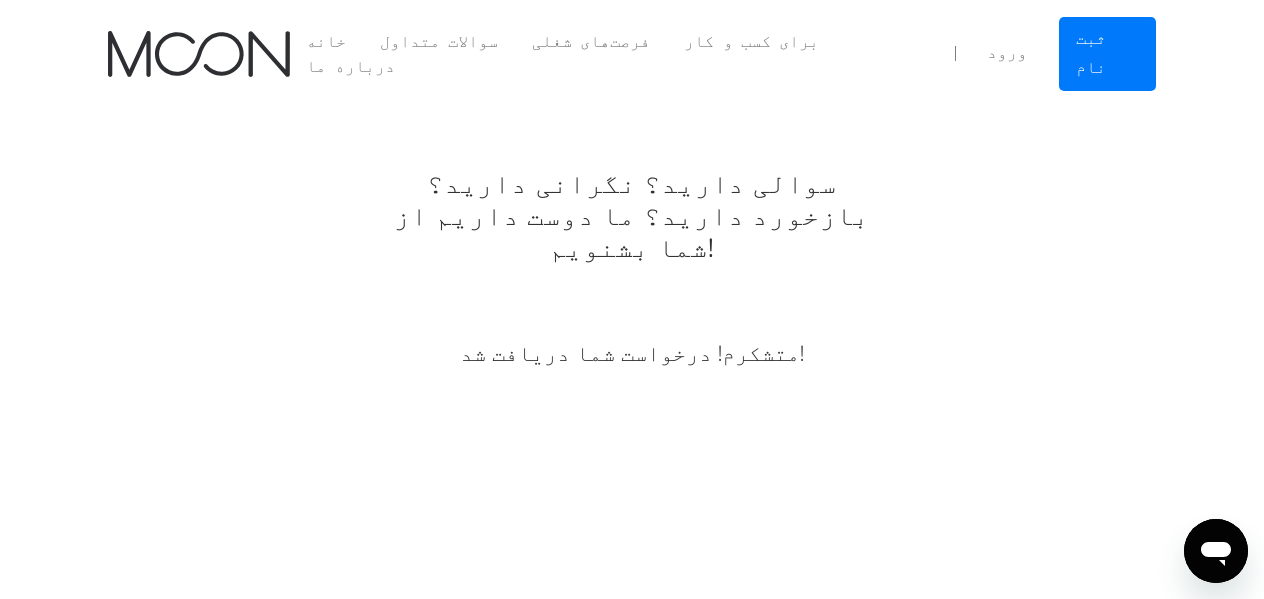 click on "سوالی دارید؟ نگرانی دارید؟ بازخورد دارید؟ ما دوست داریم از شما بشنویم! mahmoud mahmoud.t2001@gmail.com بیایید صحبت کنیم متشکرم! درخواست شما دریافت شد! اوه! هنگام ارسال فرم مشکلی پیش آمد." at bounding box center (632, 285) 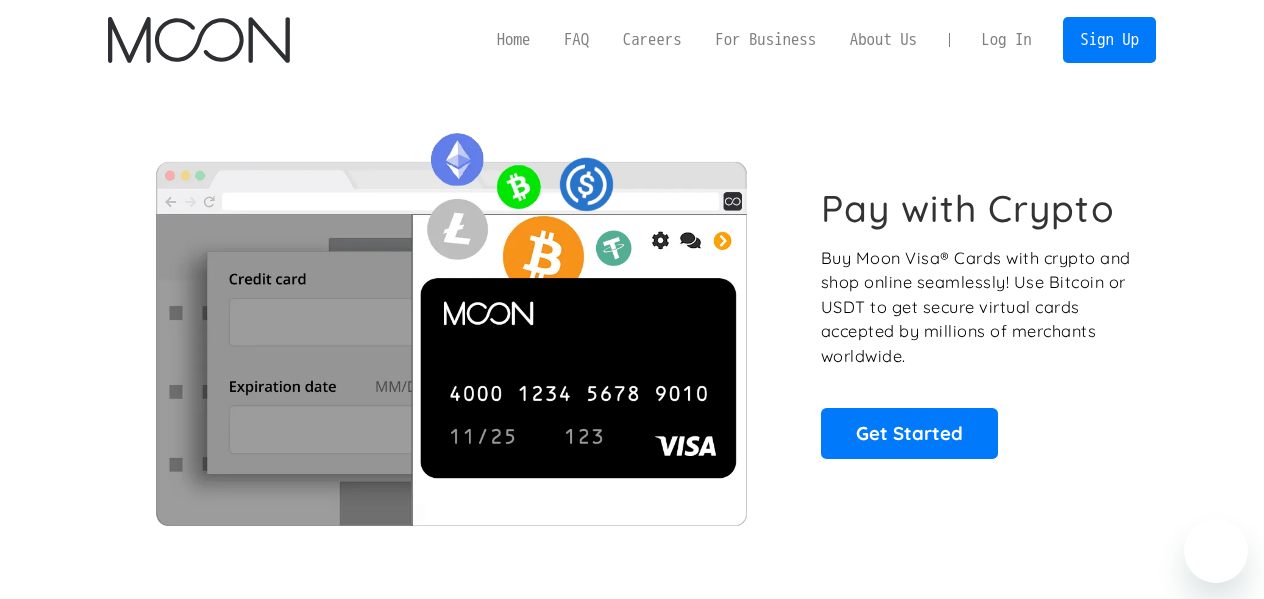 scroll, scrollTop: 0, scrollLeft: 0, axis: both 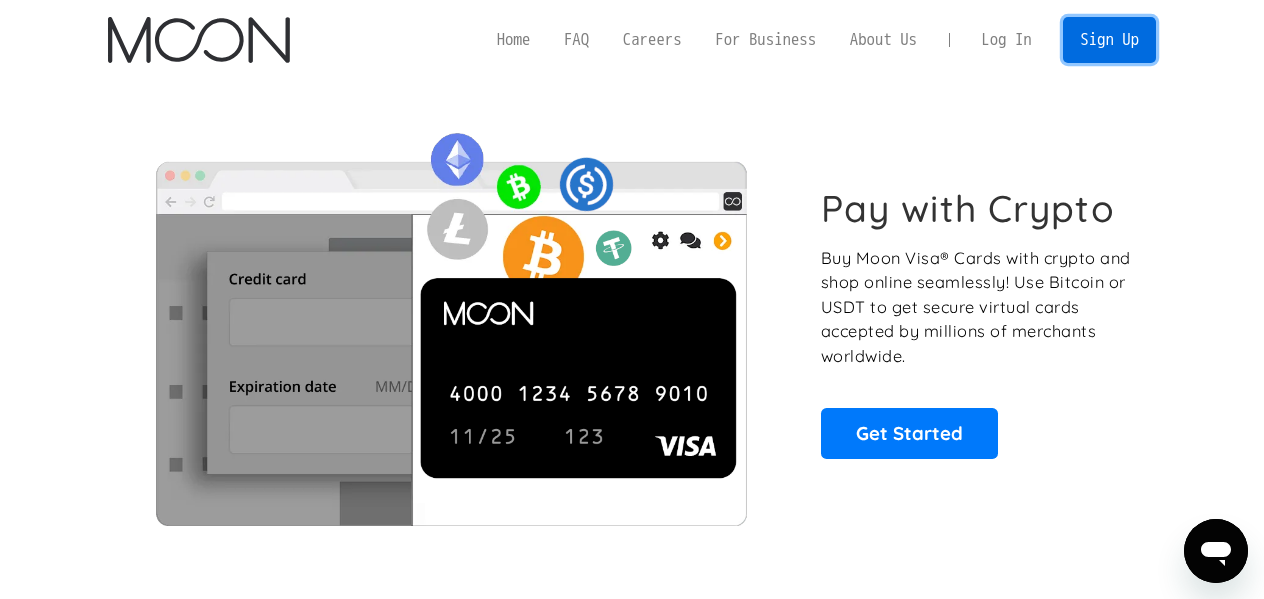 click on "Sign Up" at bounding box center [1109, 39] 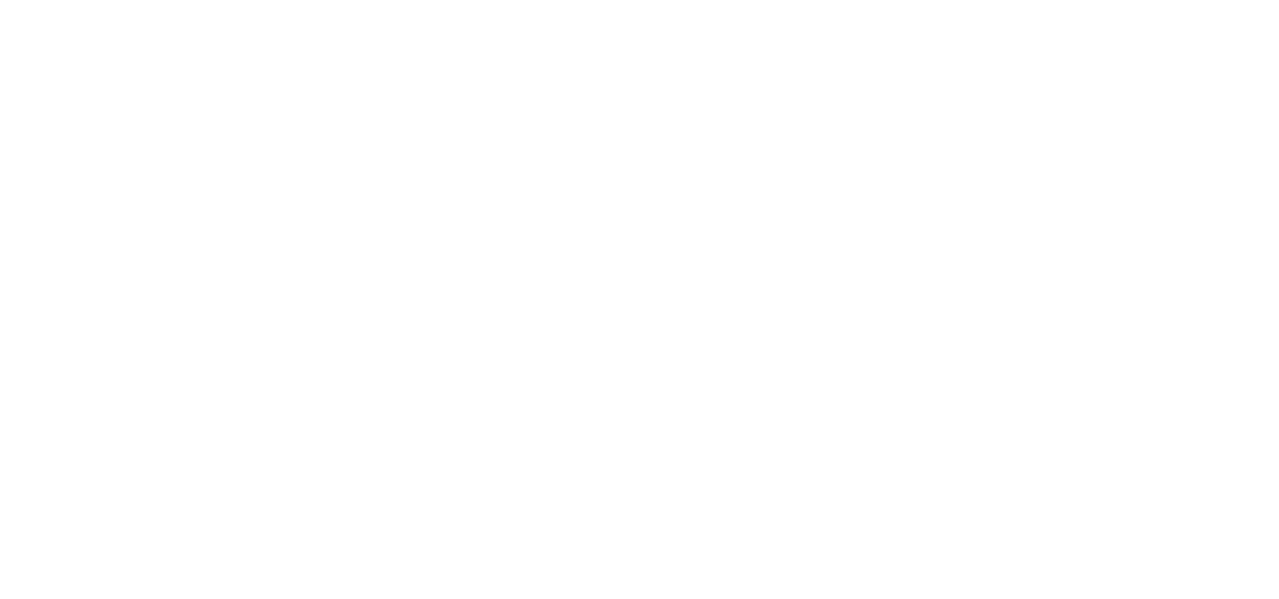 scroll, scrollTop: 0, scrollLeft: 0, axis: both 